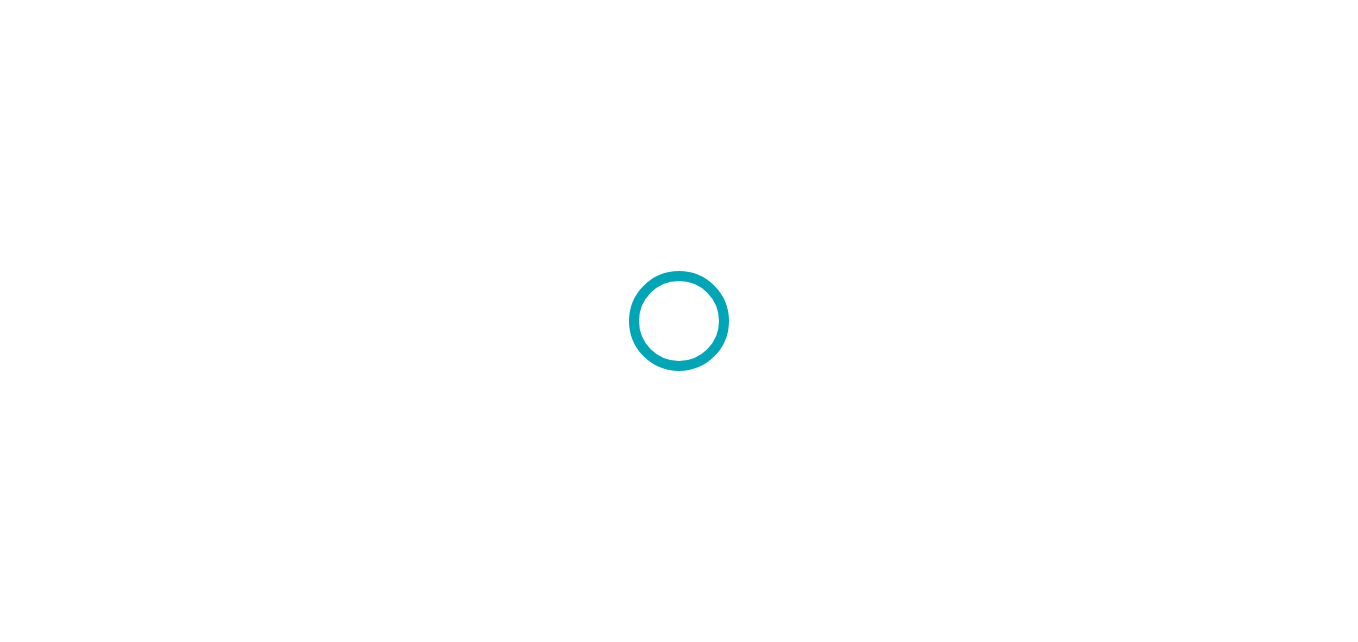scroll, scrollTop: 0, scrollLeft: 0, axis: both 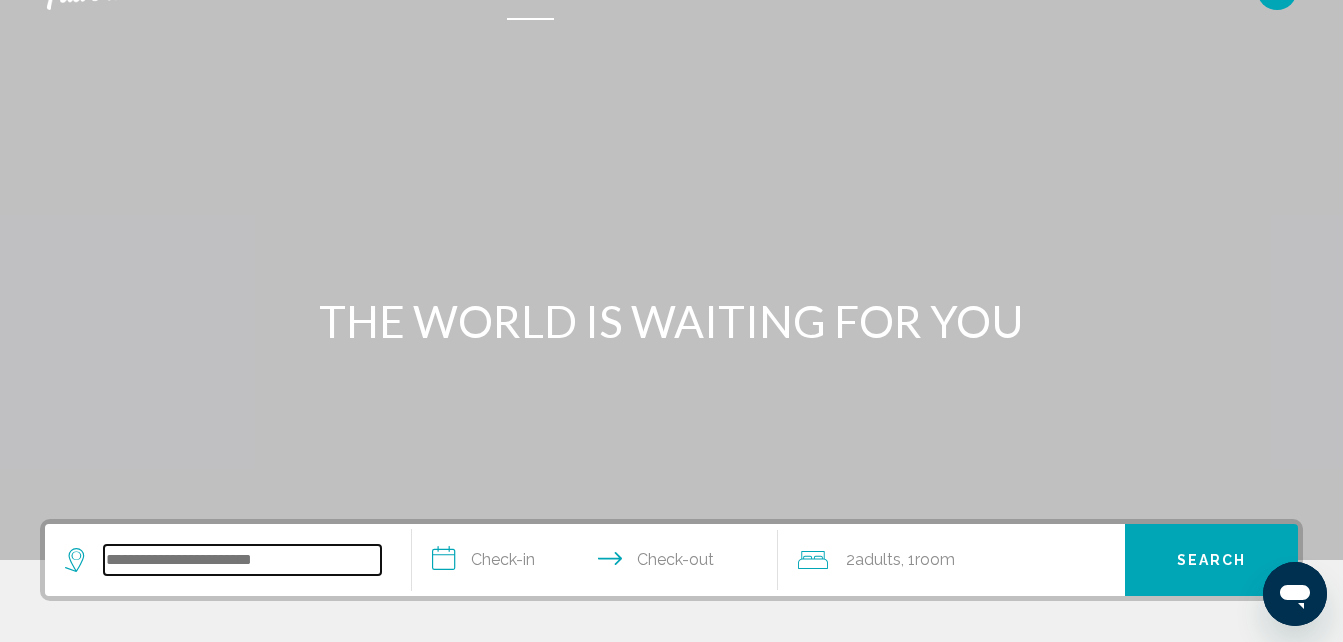 click at bounding box center (242, 560) 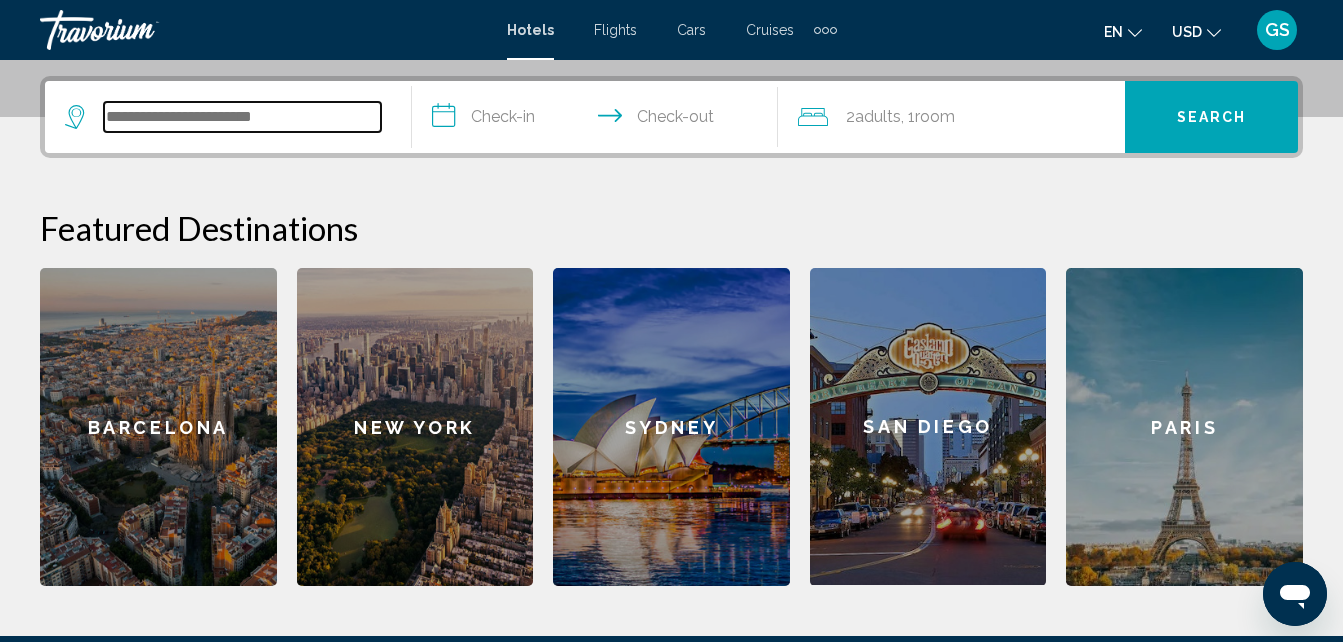 scroll, scrollTop: 494, scrollLeft: 0, axis: vertical 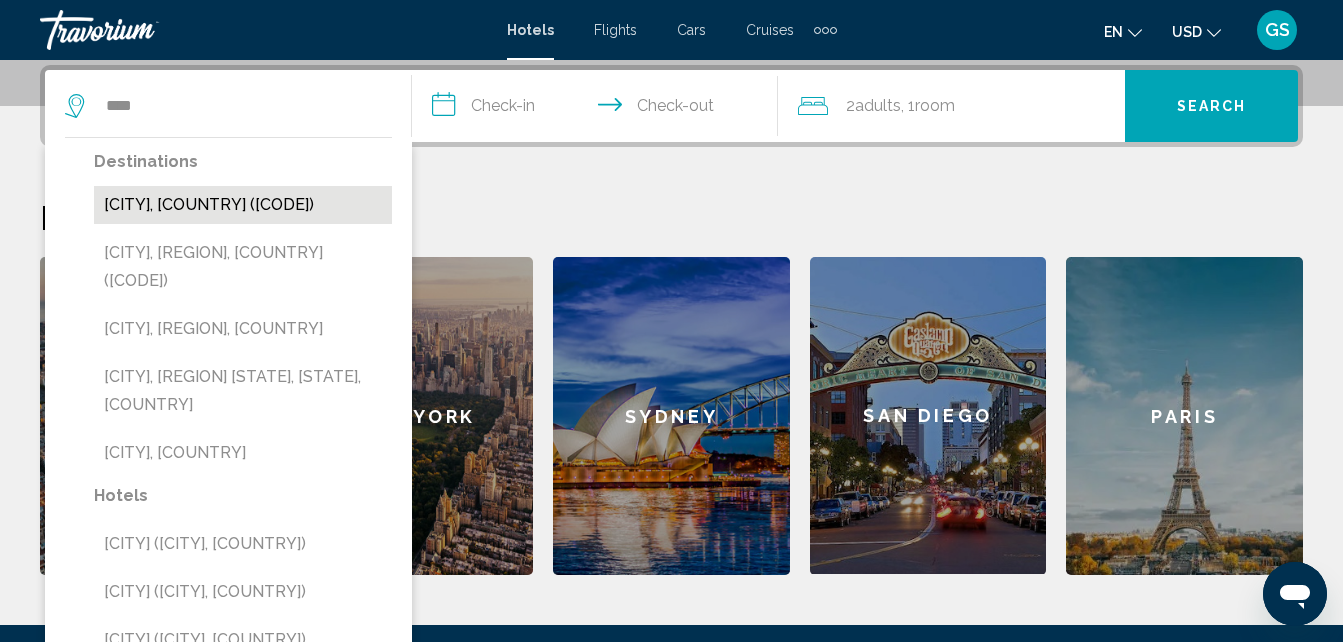 click on "[CITY], [COUNTRY] ([CODE])" at bounding box center [243, 205] 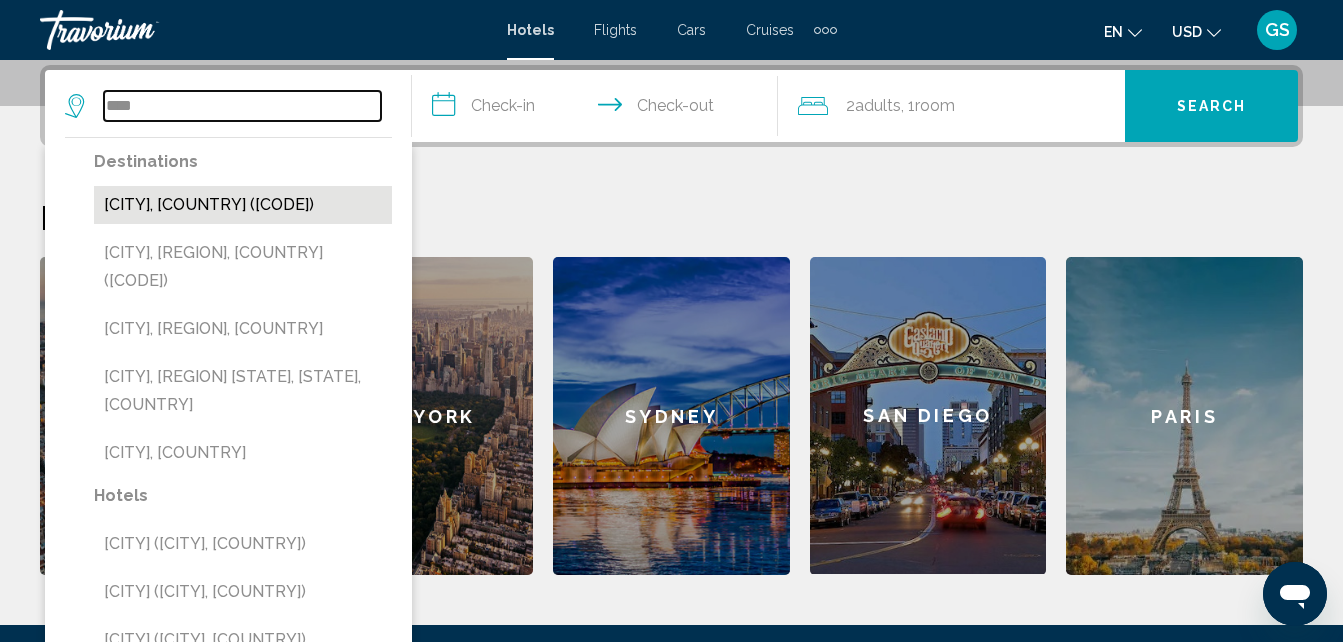 type on "**********" 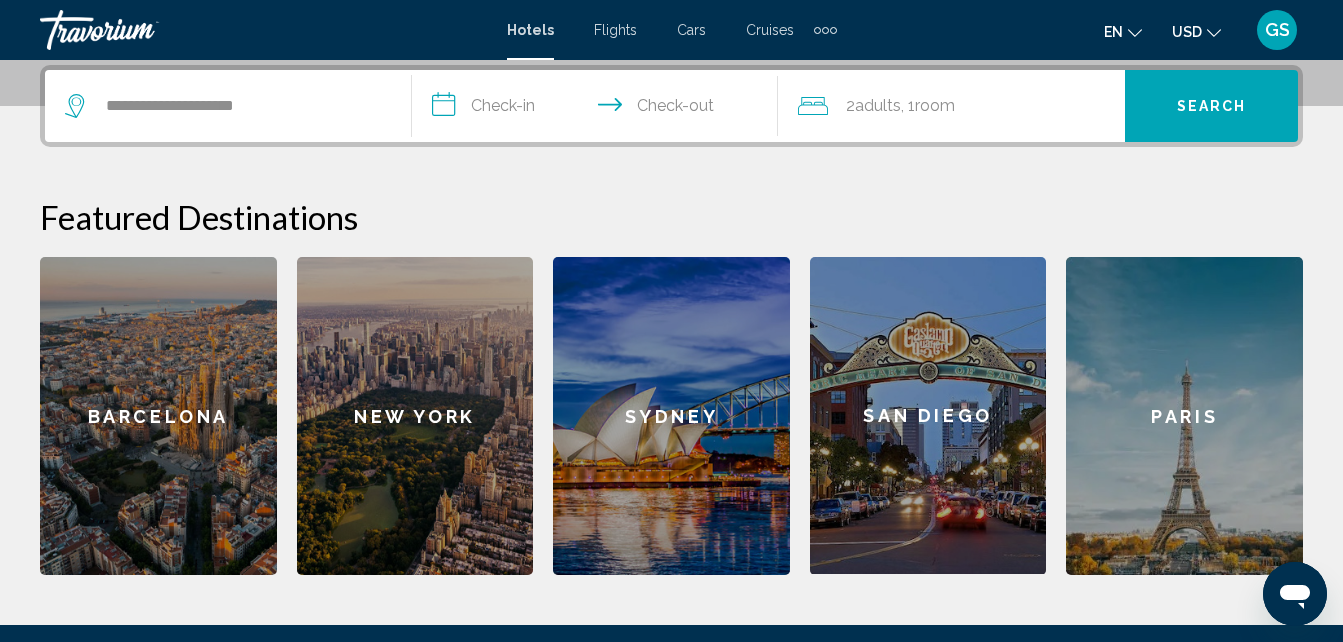 click on "**********" at bounding box center (599, 109) 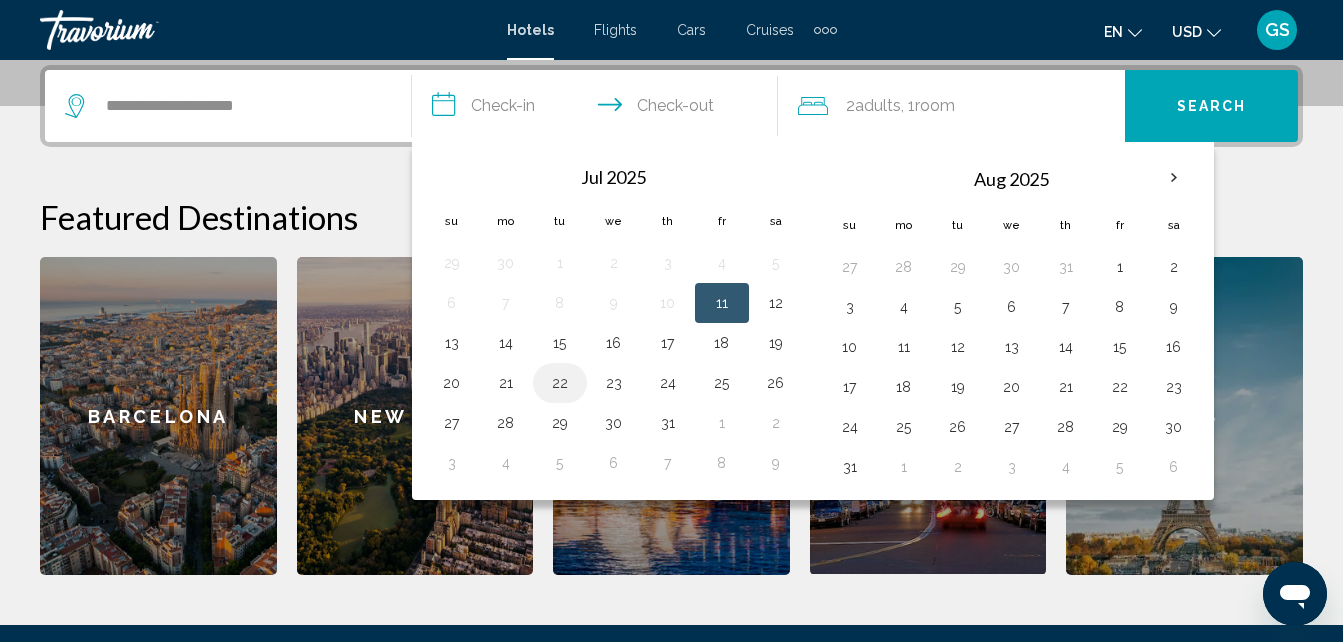 click on "22" at bounding box center [560, 383] 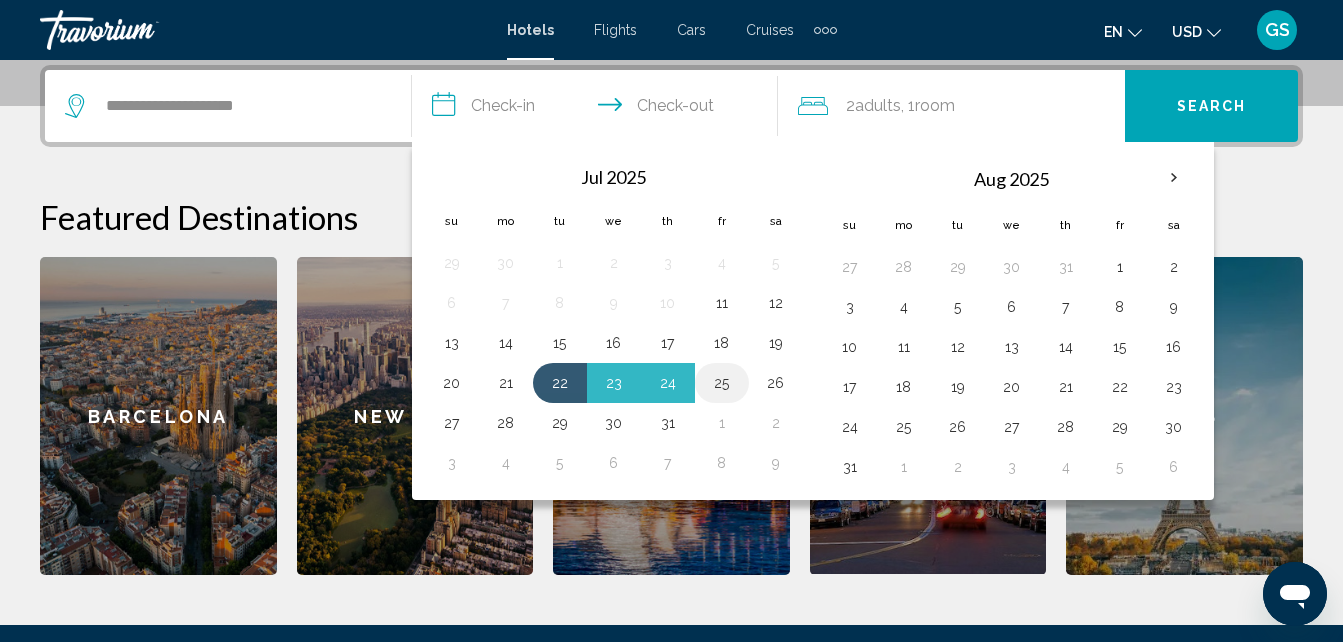 click on "25" at bounding box center (722, 383) 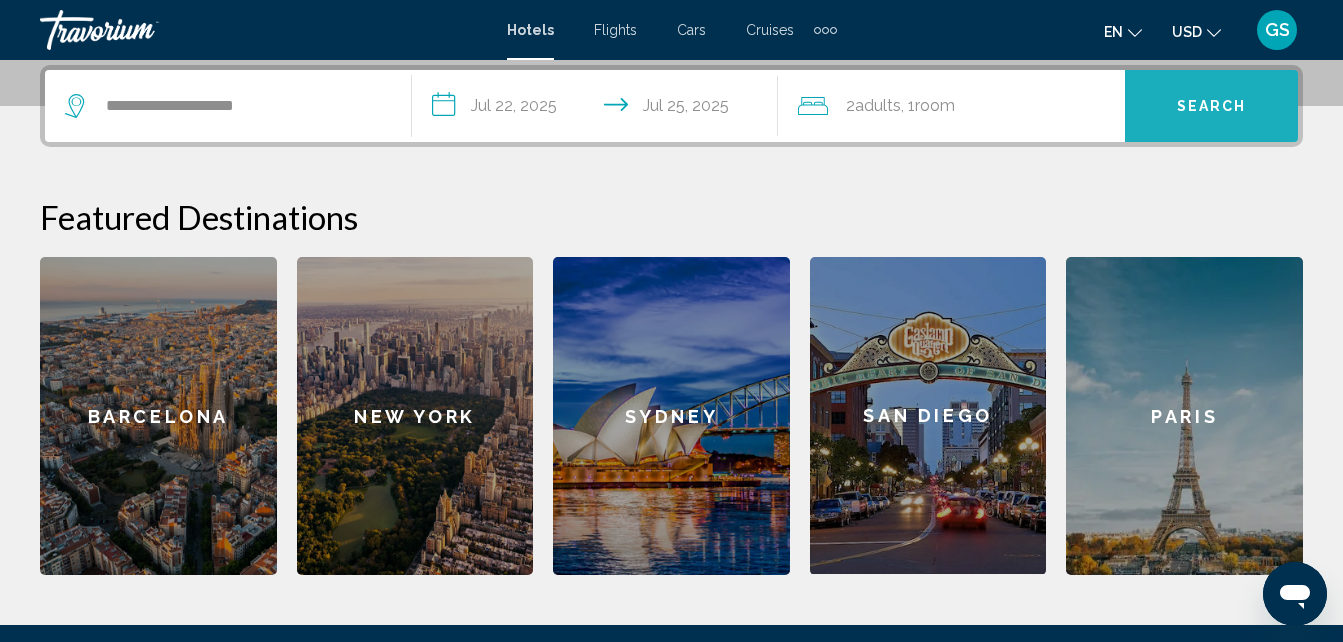 click on "Search" at bounding box center (1212, 107) 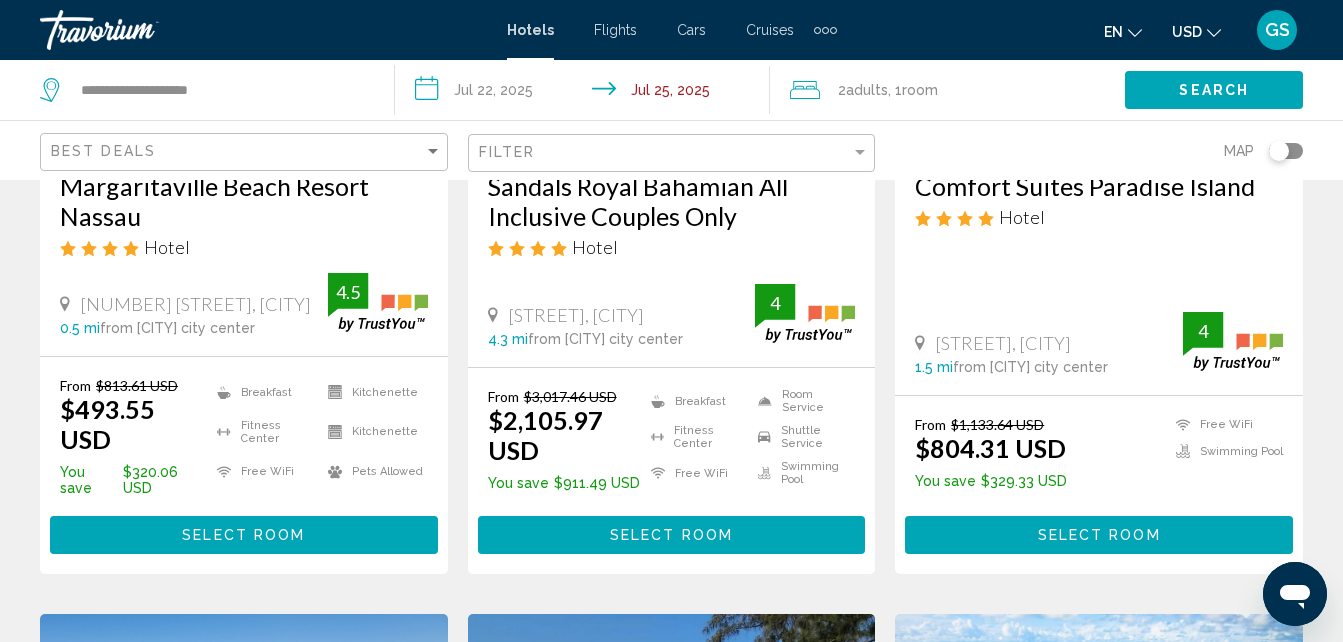 scroll, scrollTop: 422, scrollLeft: 0, axis: vertical 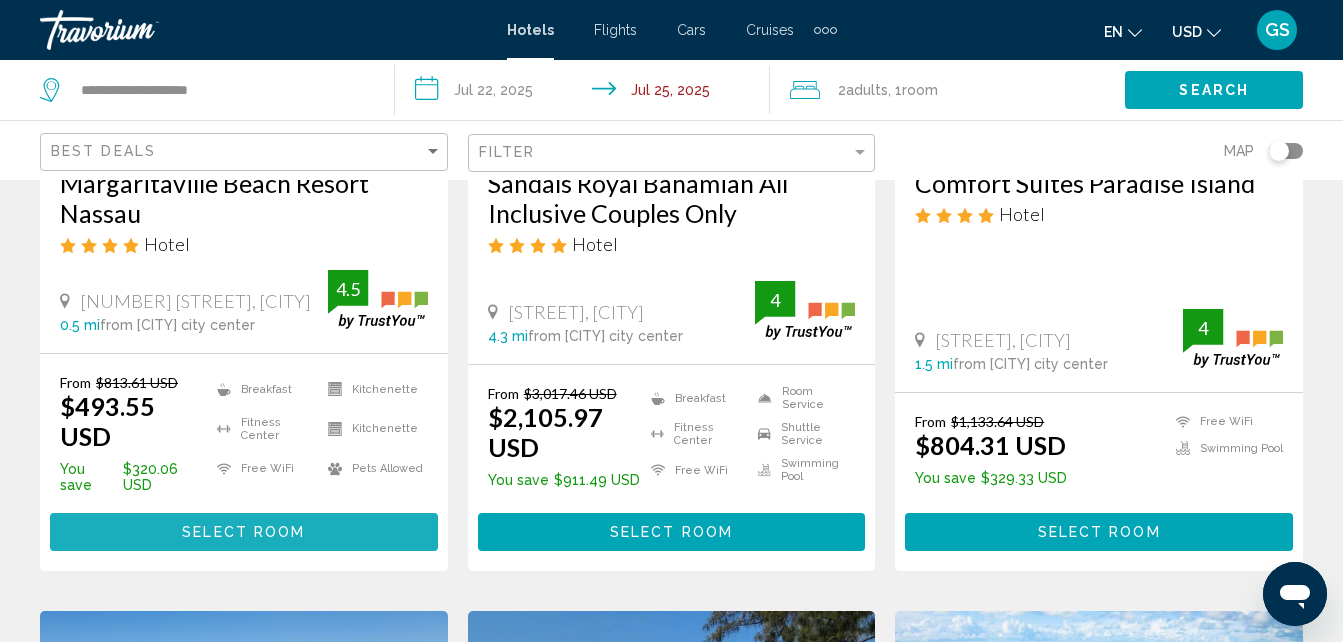 click on "Select Room" at bounding box center [243, 533] 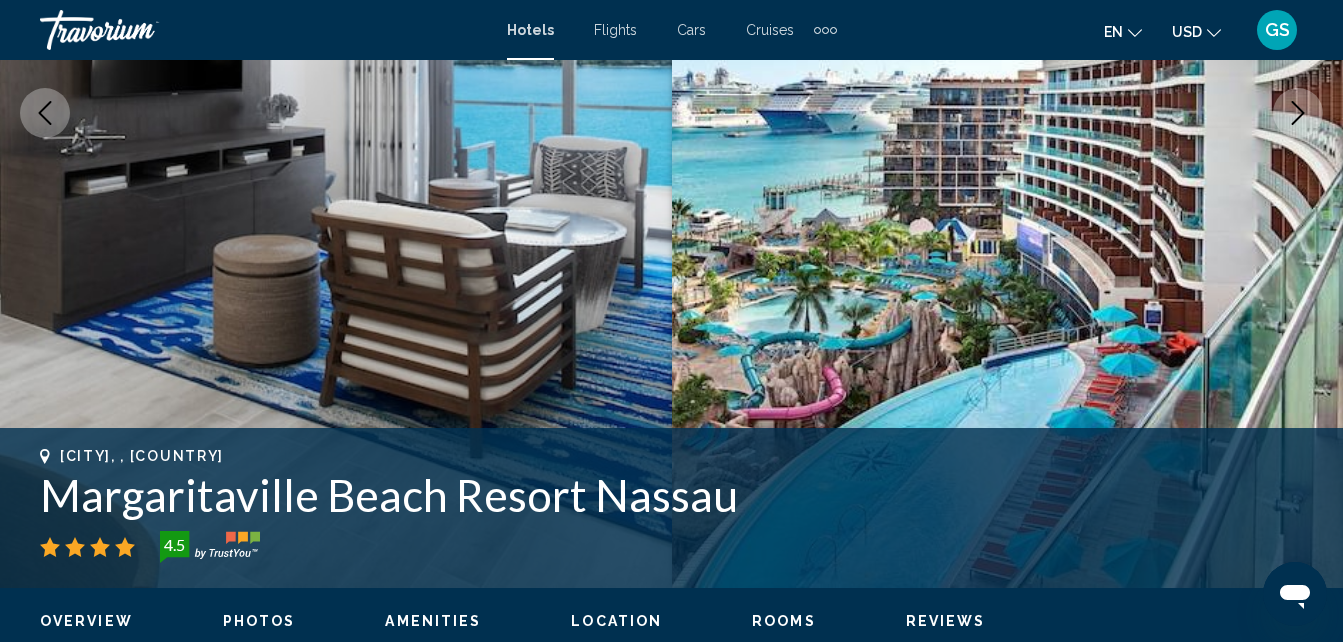 scroll, scrollTop: 214, scrollLeft: 0, axis: vertical 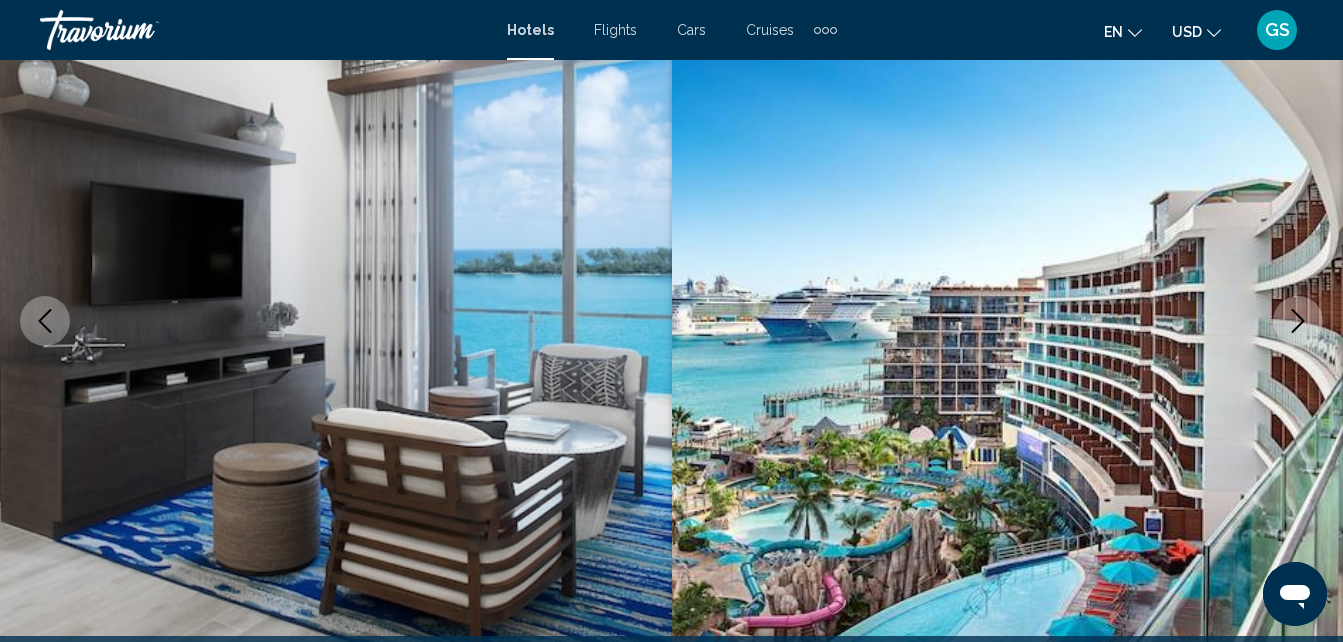 type 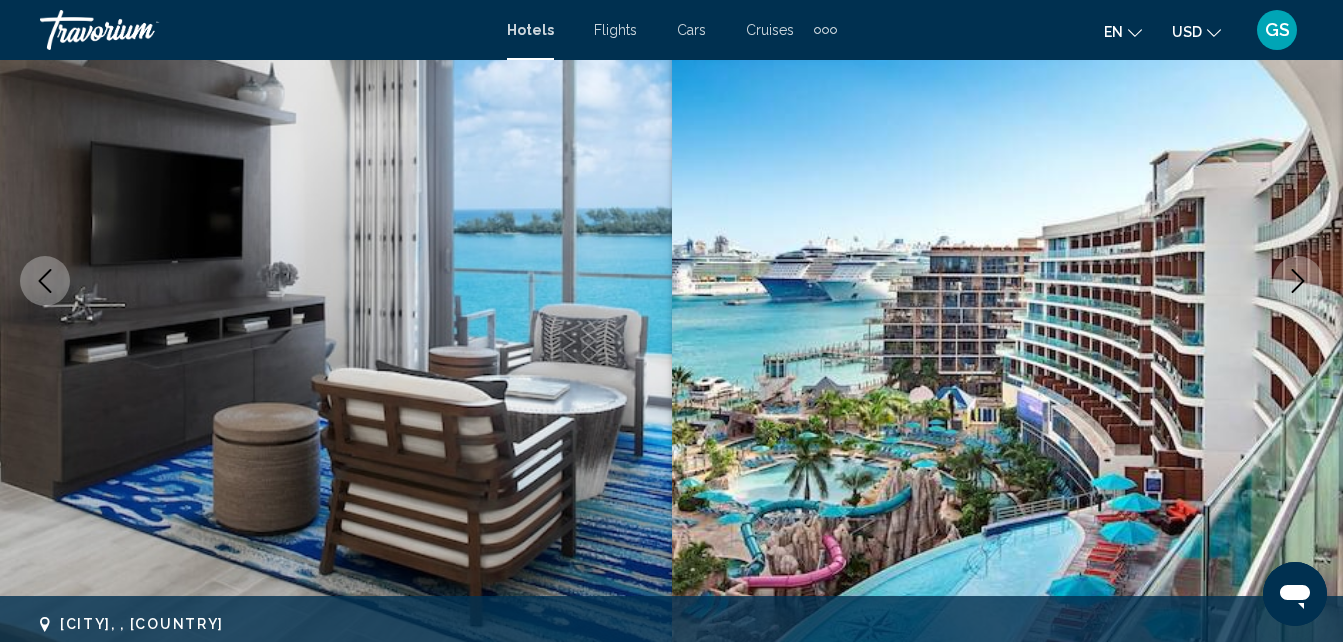click at bounding box center [336, 281] 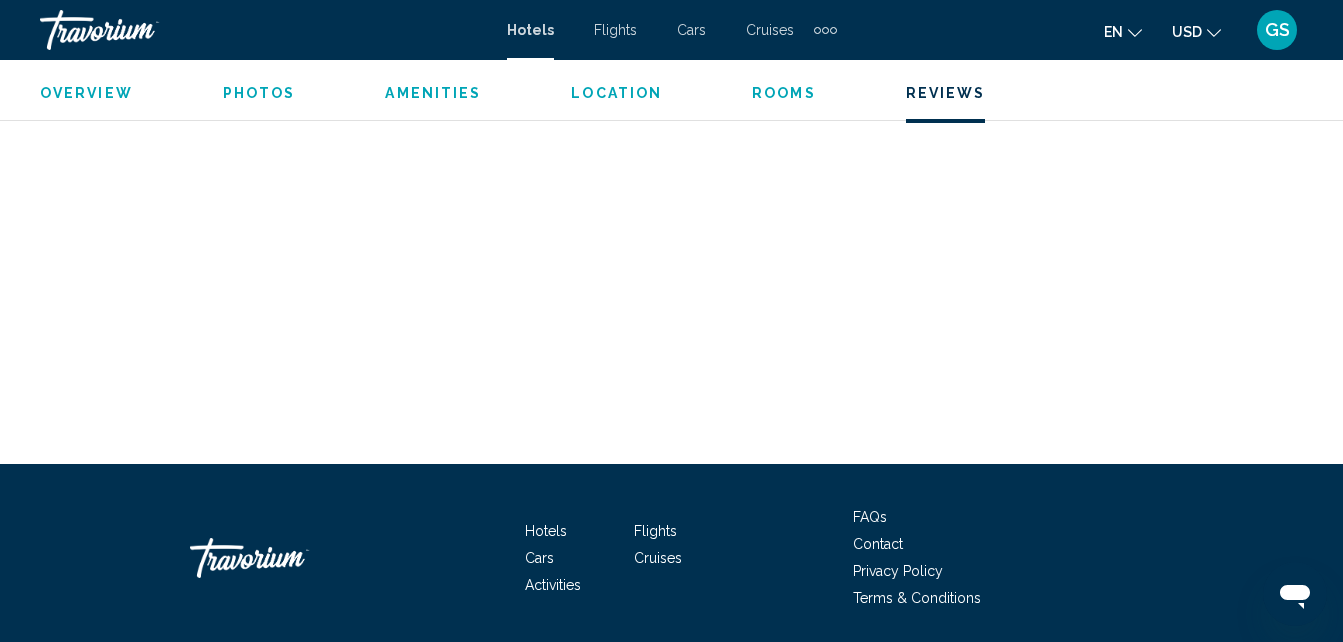 scroll, scrollTop: 6616, scrollLeft: 0, axis: vertical 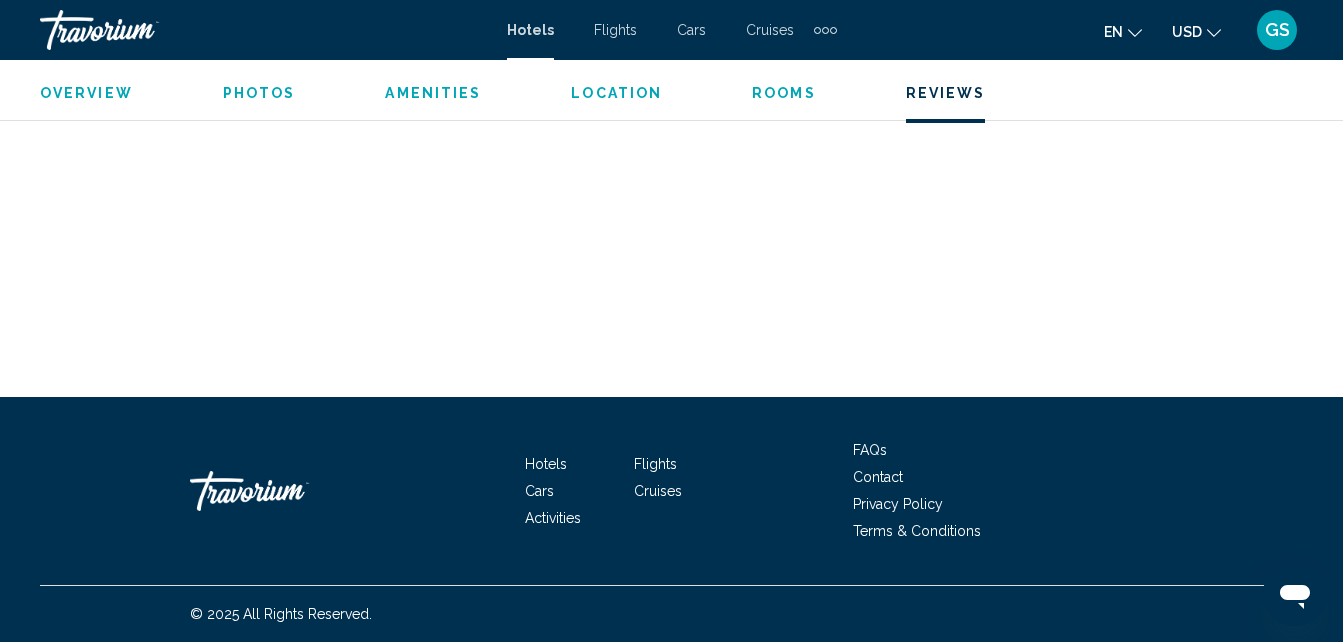 click on "Cruises" at bounding box center [658, 491] 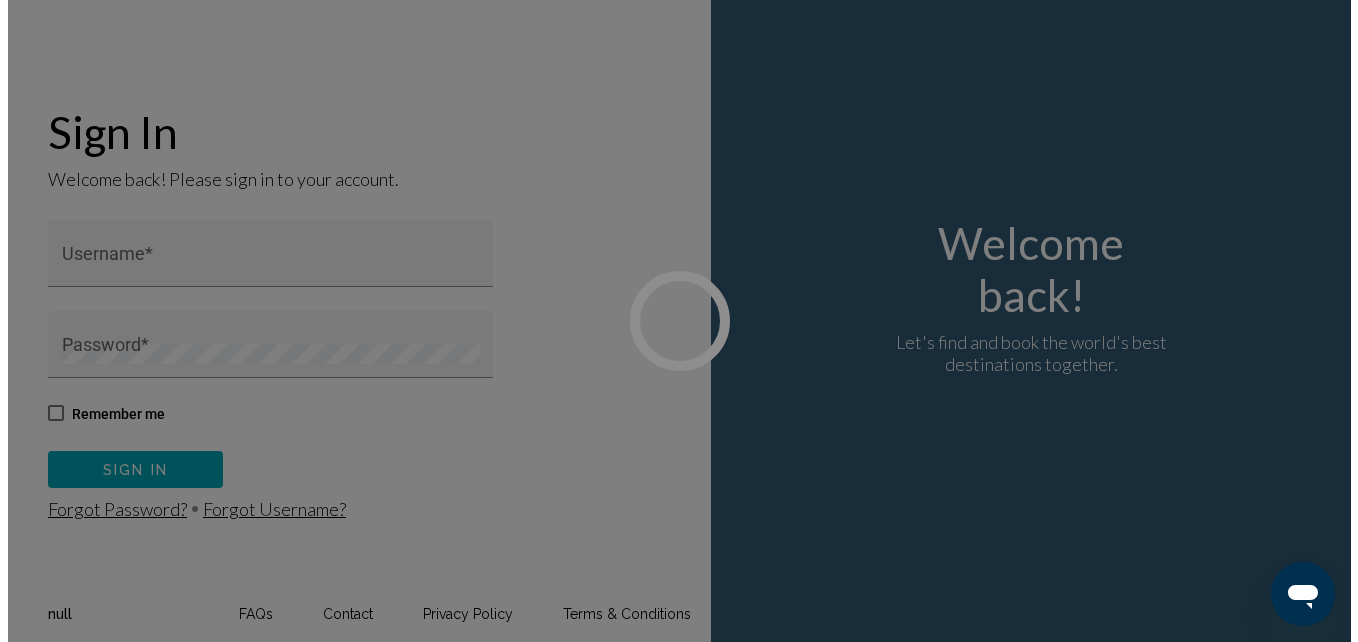 scroll, scrollTop: 0, scrollLeft: 0, axis: both 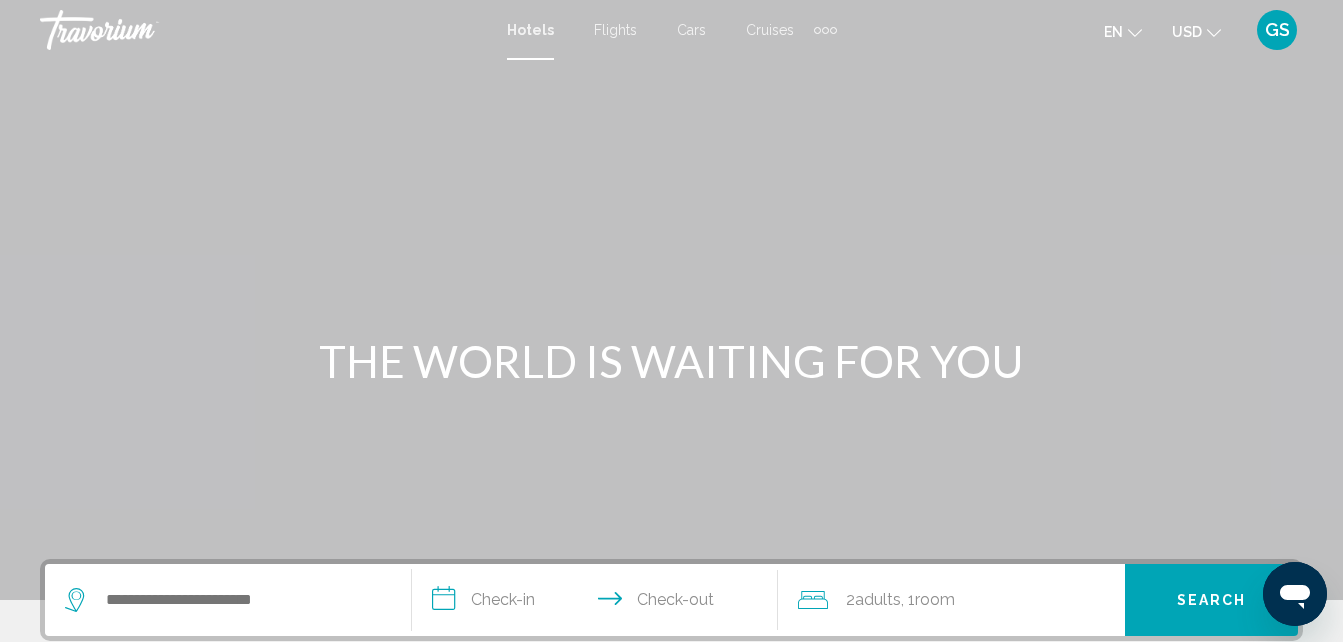 click on "Cruises" at bounding box center [770, 30] 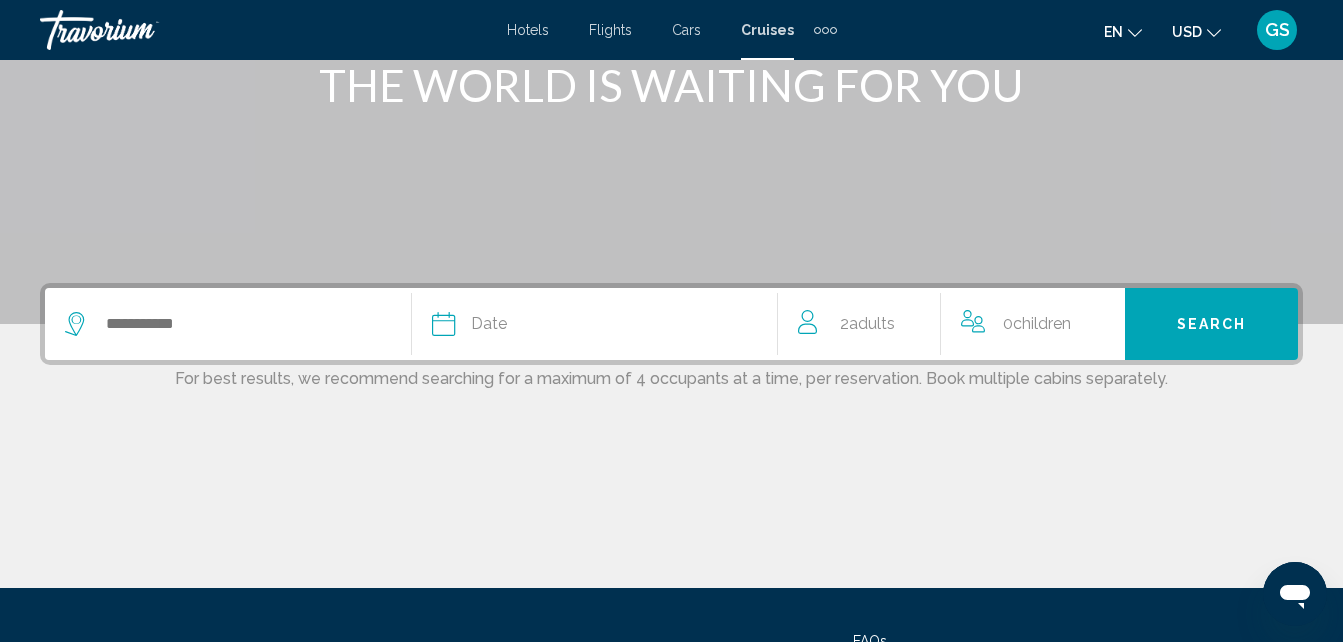 scroll, scrollTop: 280, scrollLeft: 0, axis: vertical 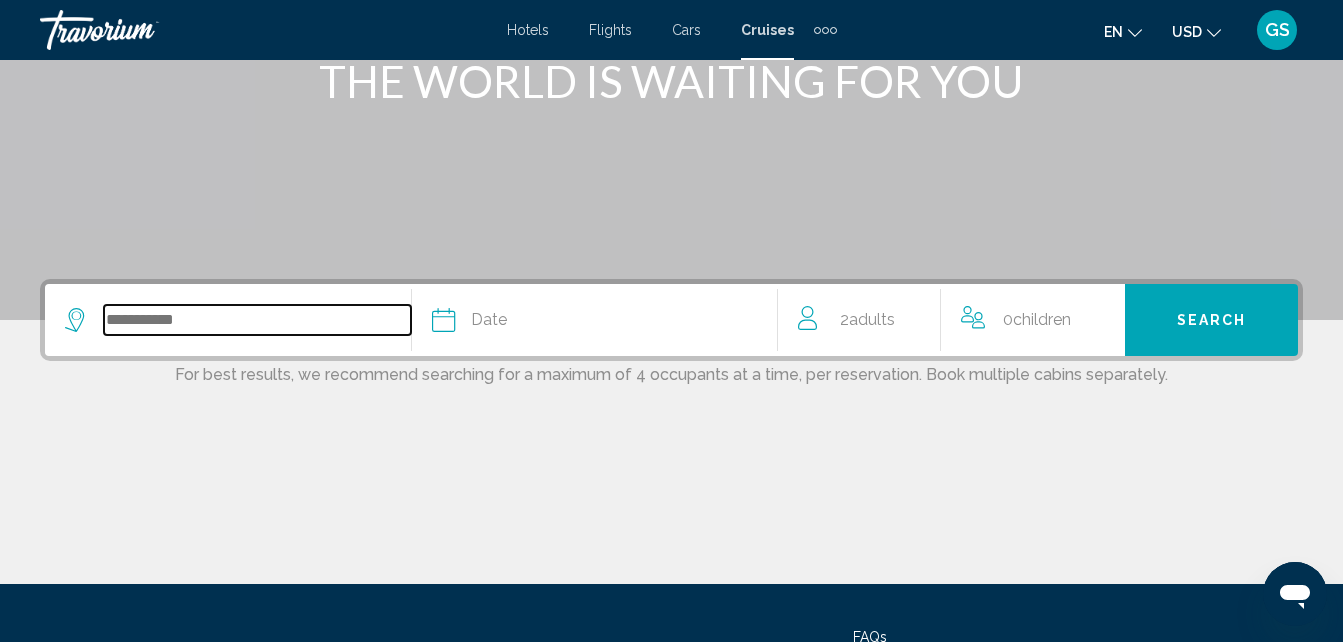 click at bounding box center (257, 320) 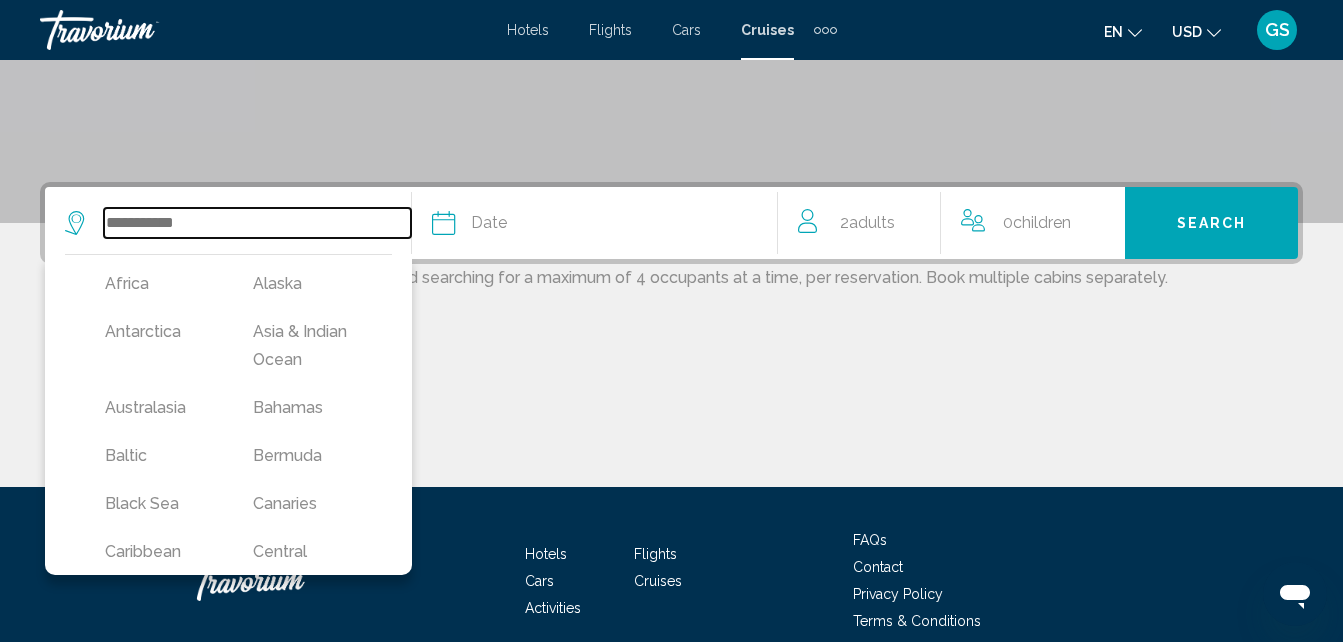 scroll, scrollTop: 467, scrollLeft: 0, axis: vertical 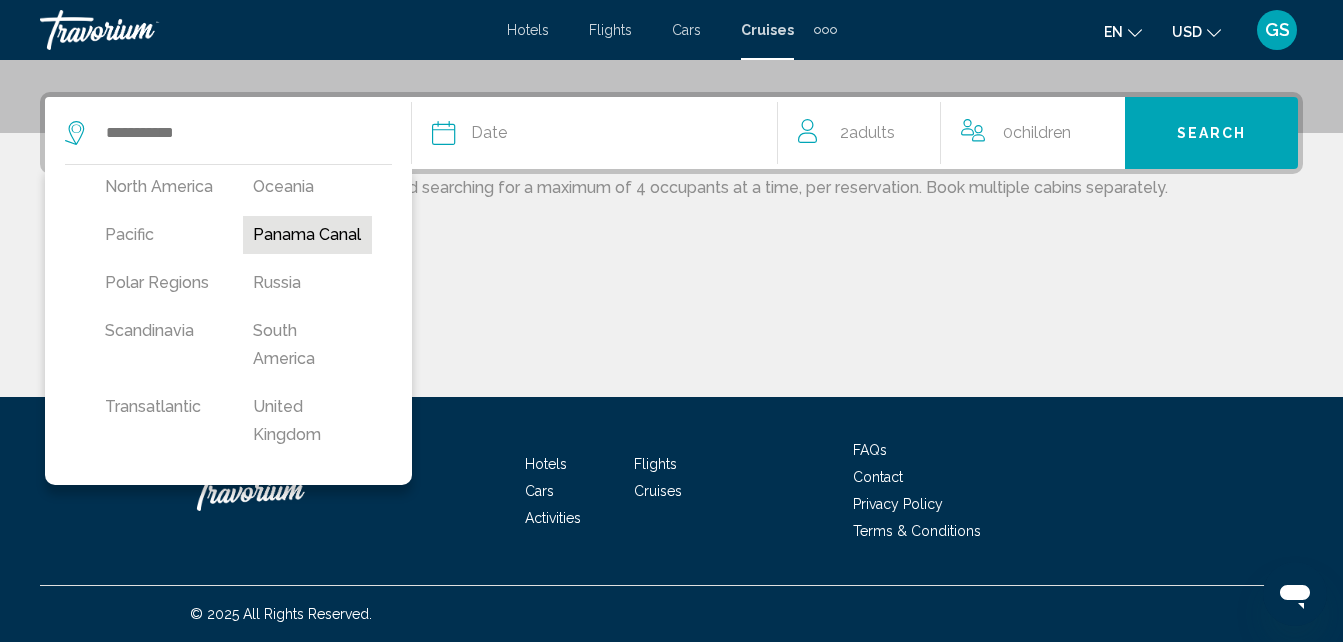 click on "Panama Canal" at bounding box center (307, 235) 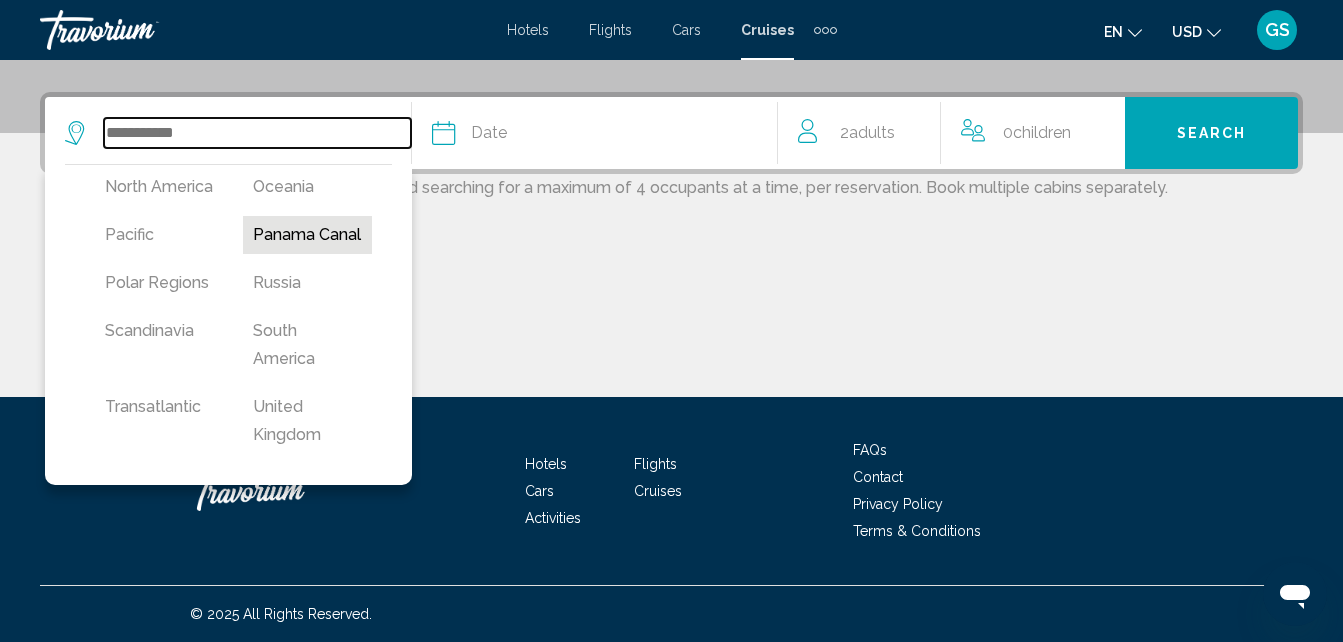 type on "**********" 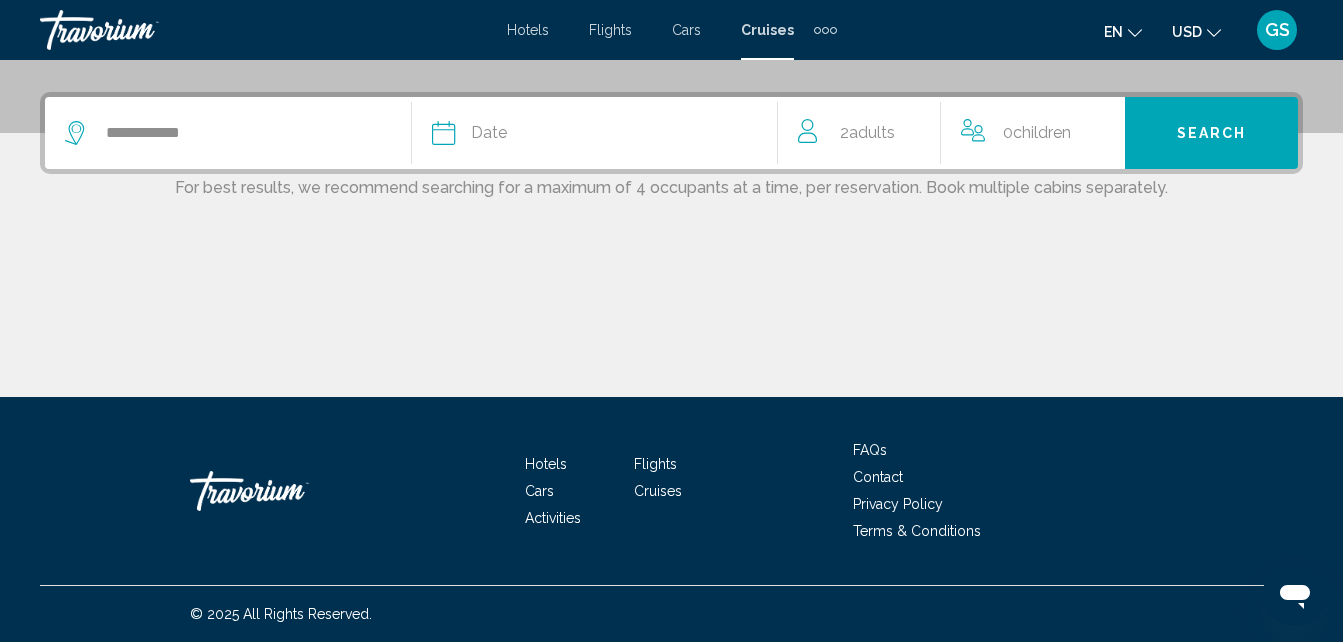 click on "Date" 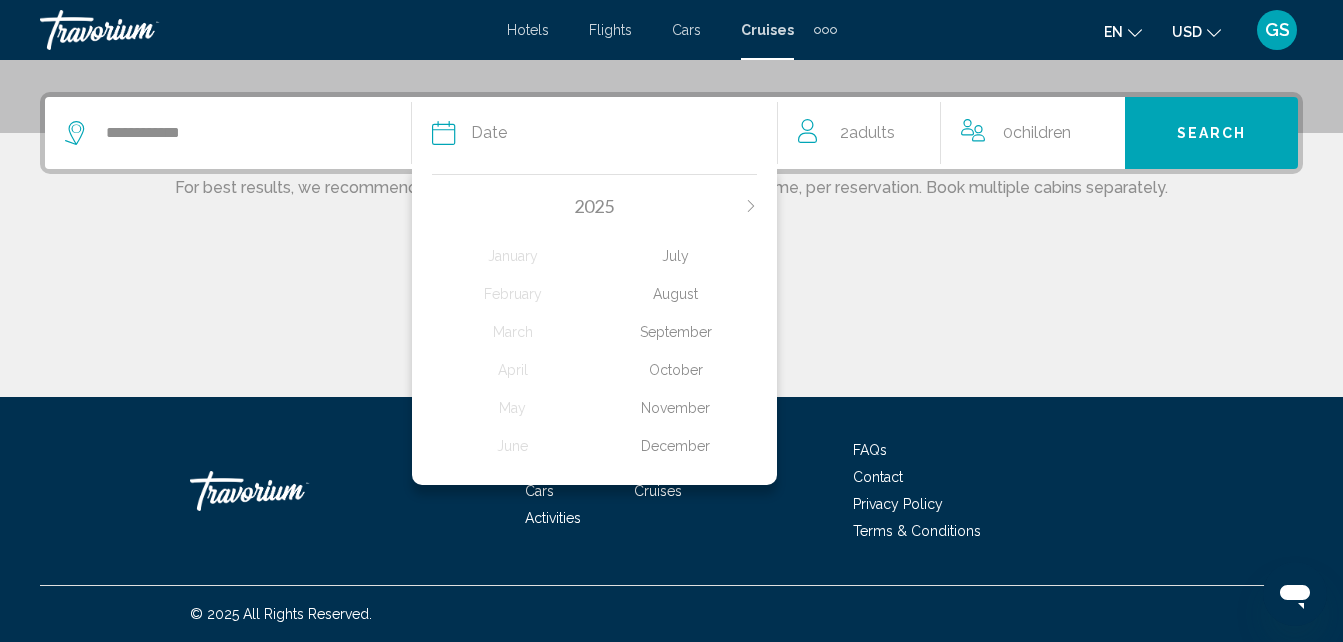 click on "August" 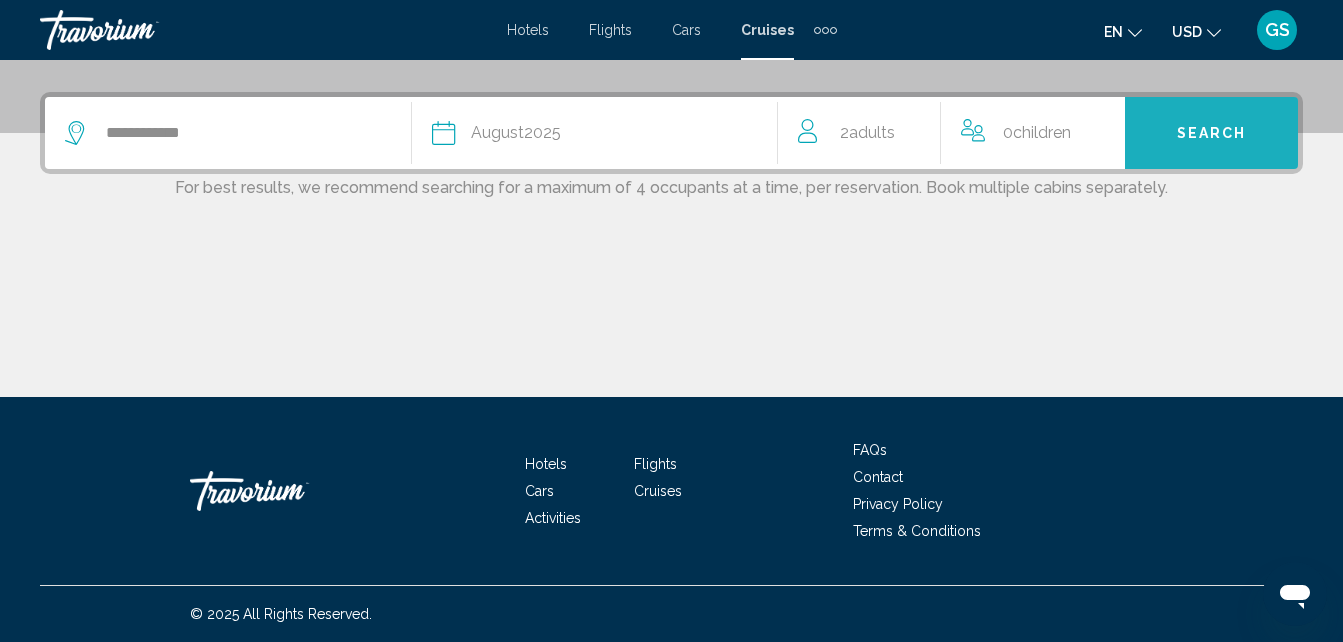 click on "Search" at bounding box center [1211, 133] 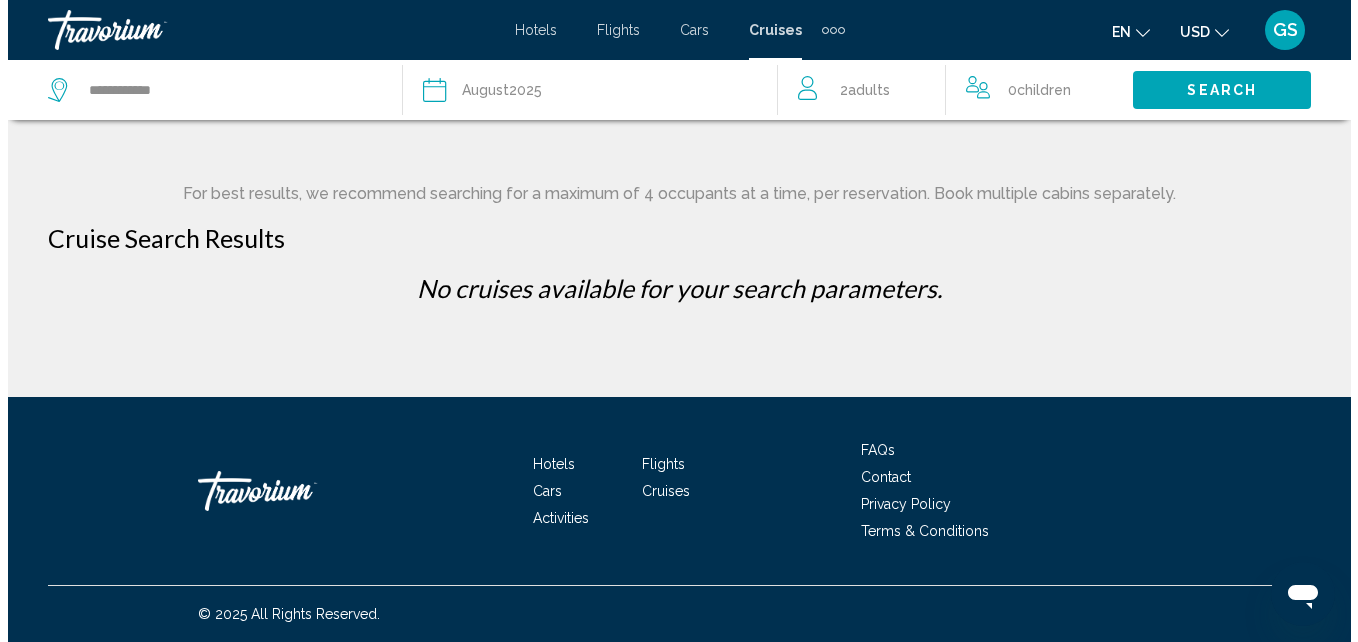 scroll, scrollTop: 0, scrollLeft: 0, axis: both 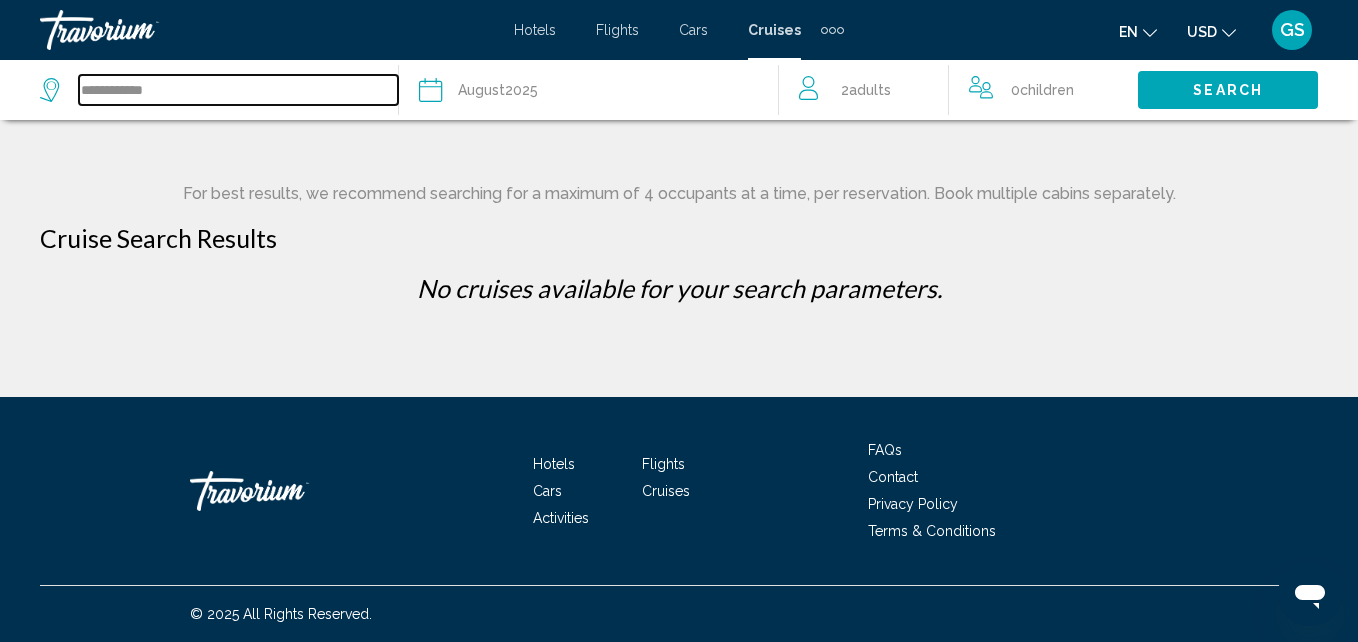click on "**********" at bounding box center (238, 90) 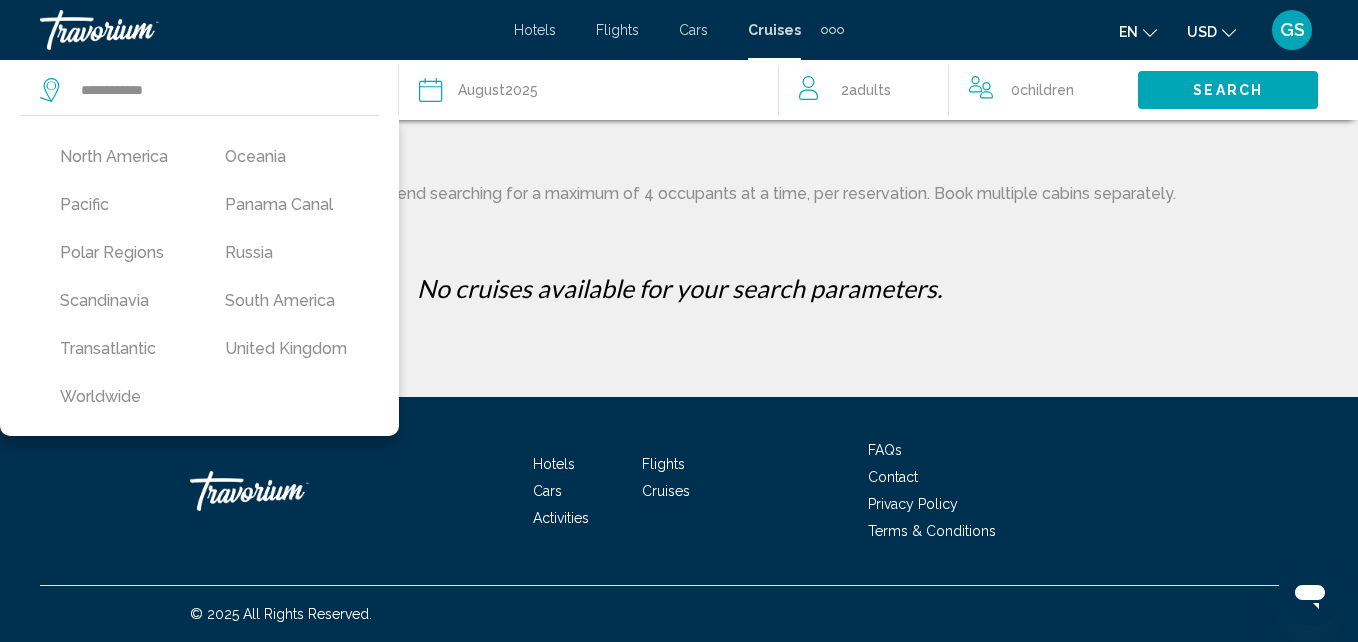 scroll, scrollTop: 684, scrollLeft: 0, axis: vertical 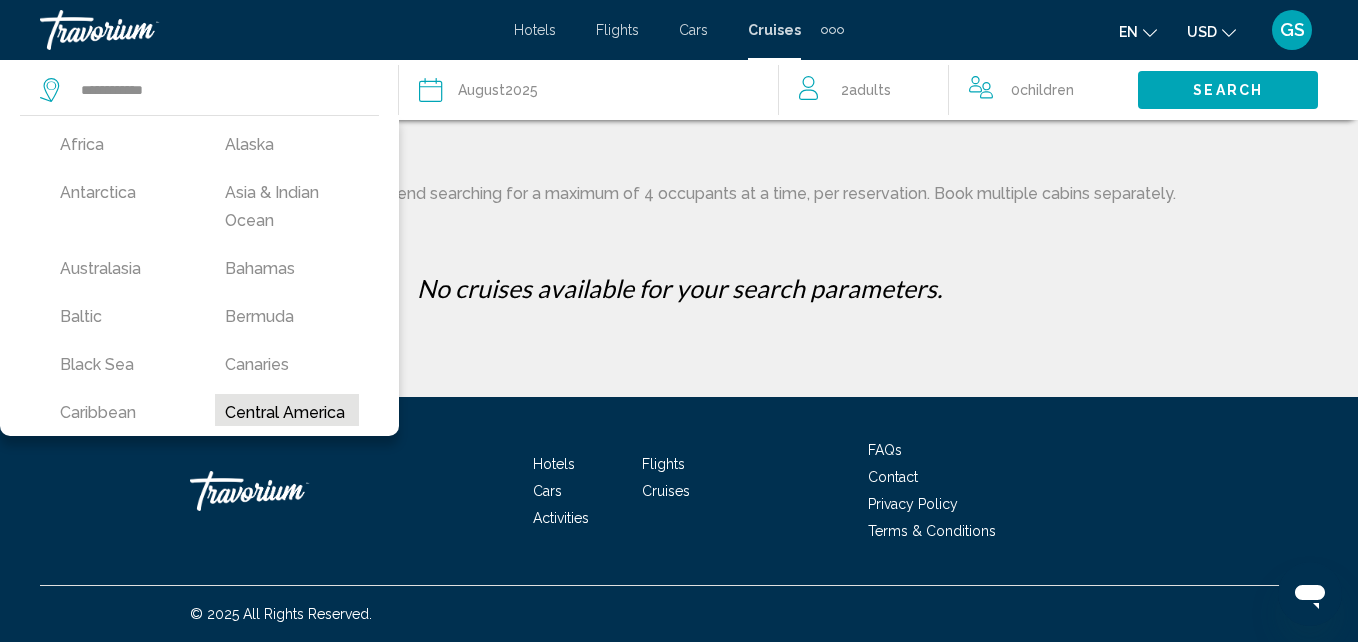 click on "Central America" at bounding box center (287, 413) 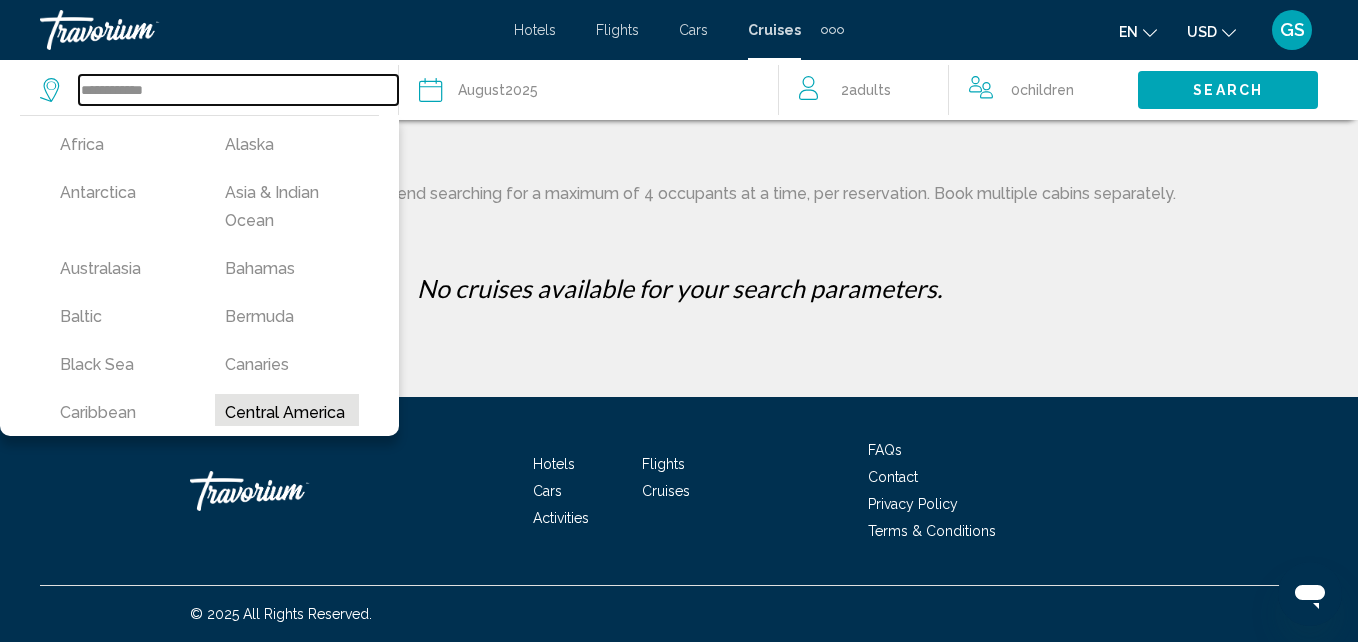 type on "**********" 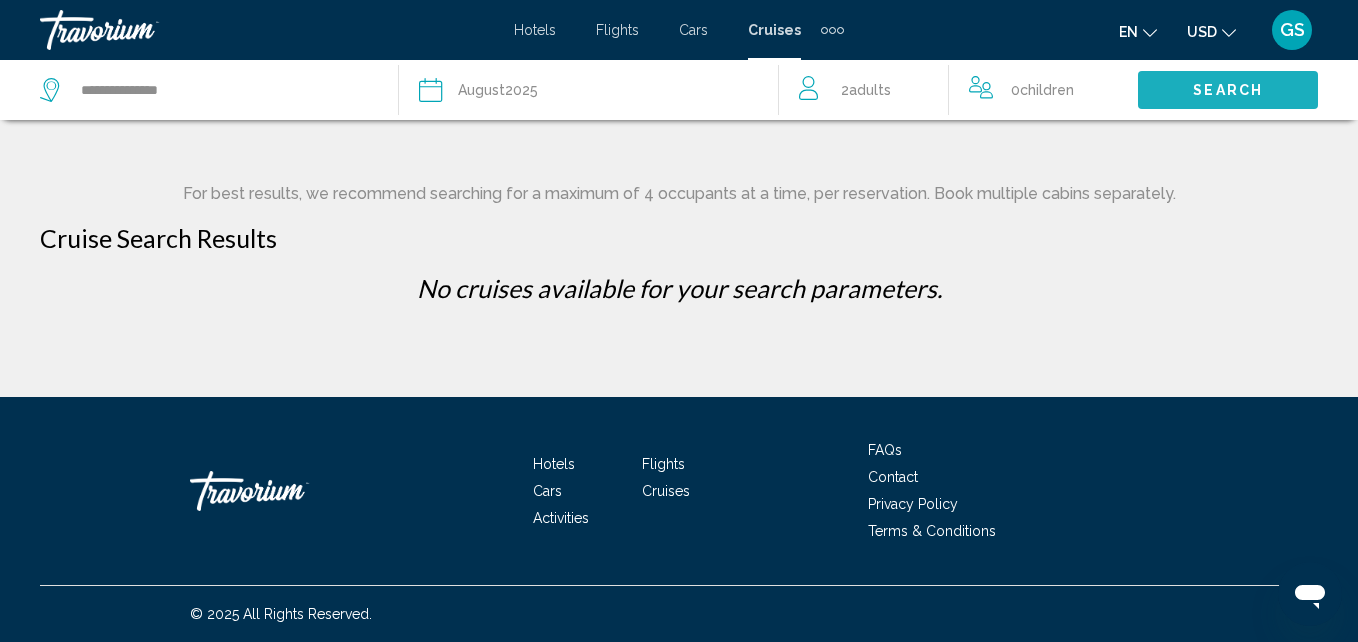 click on "Search" 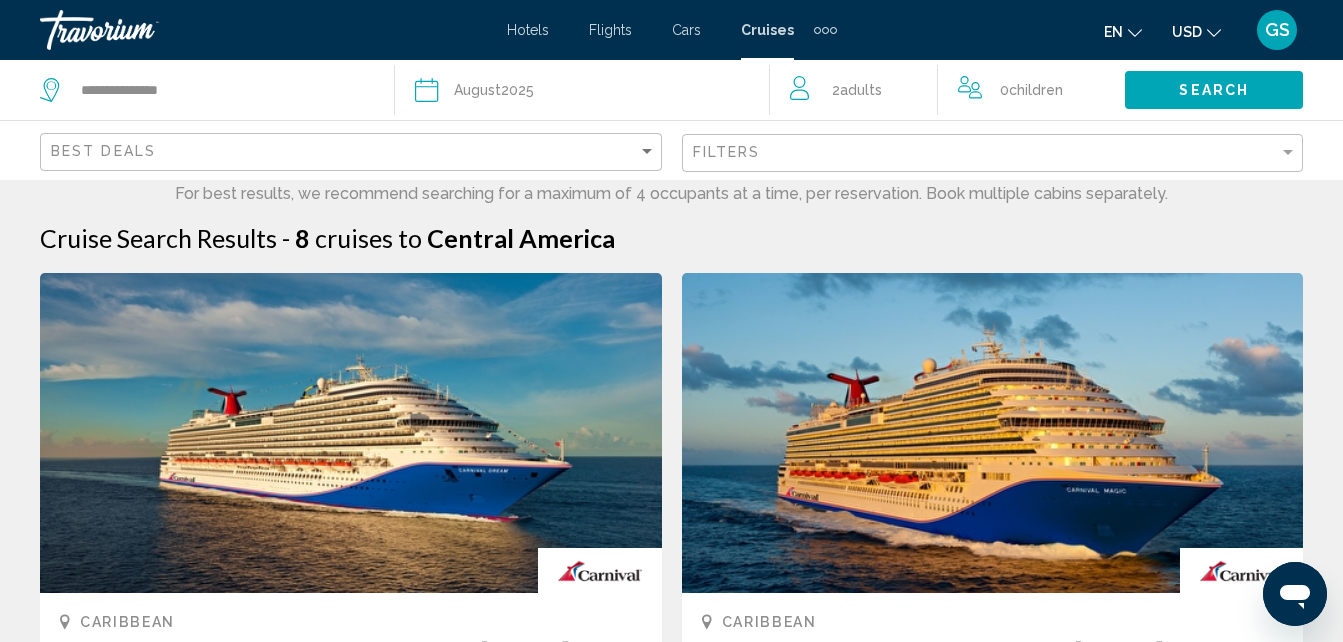 click on "**********" 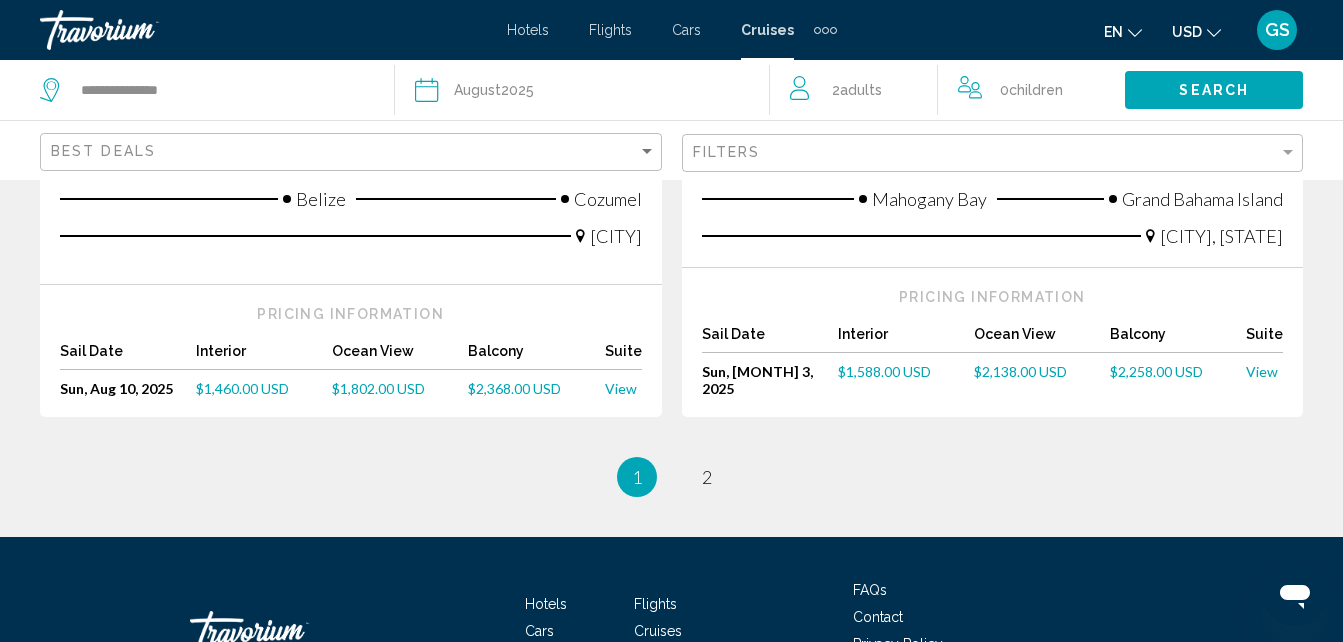 scroll, scrollTop: 2520, scrollLeft: 0, axis: vertical 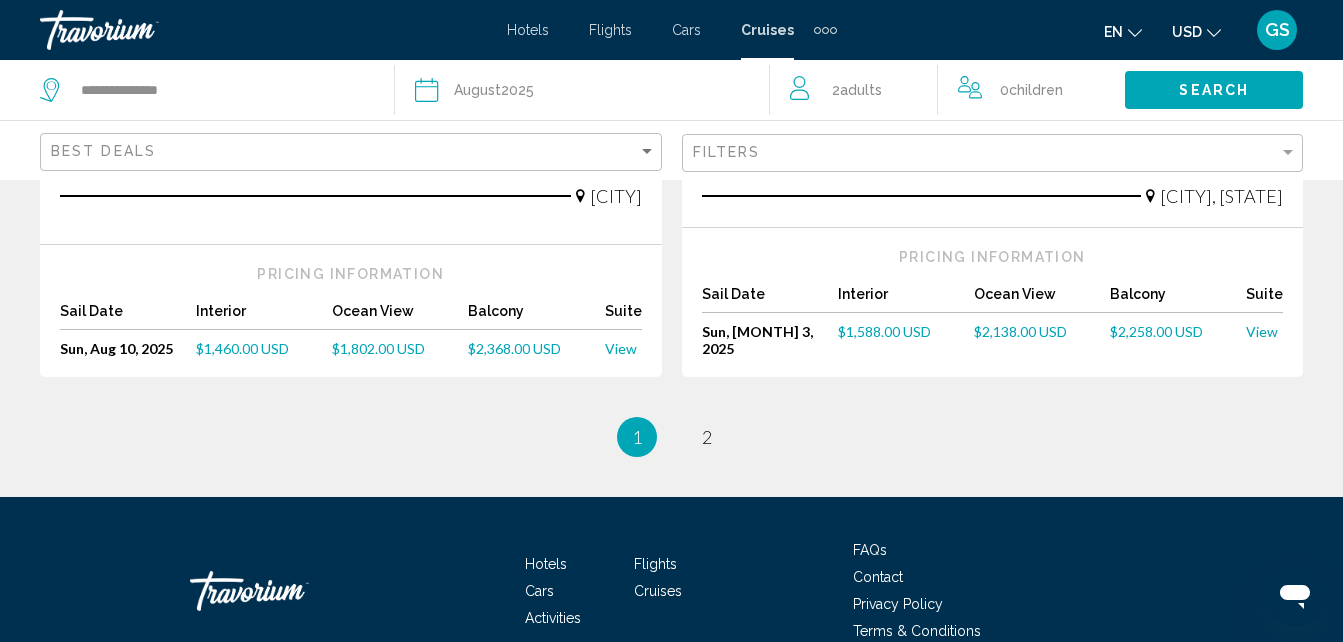 click on "View" at bounding box center [621, 348] 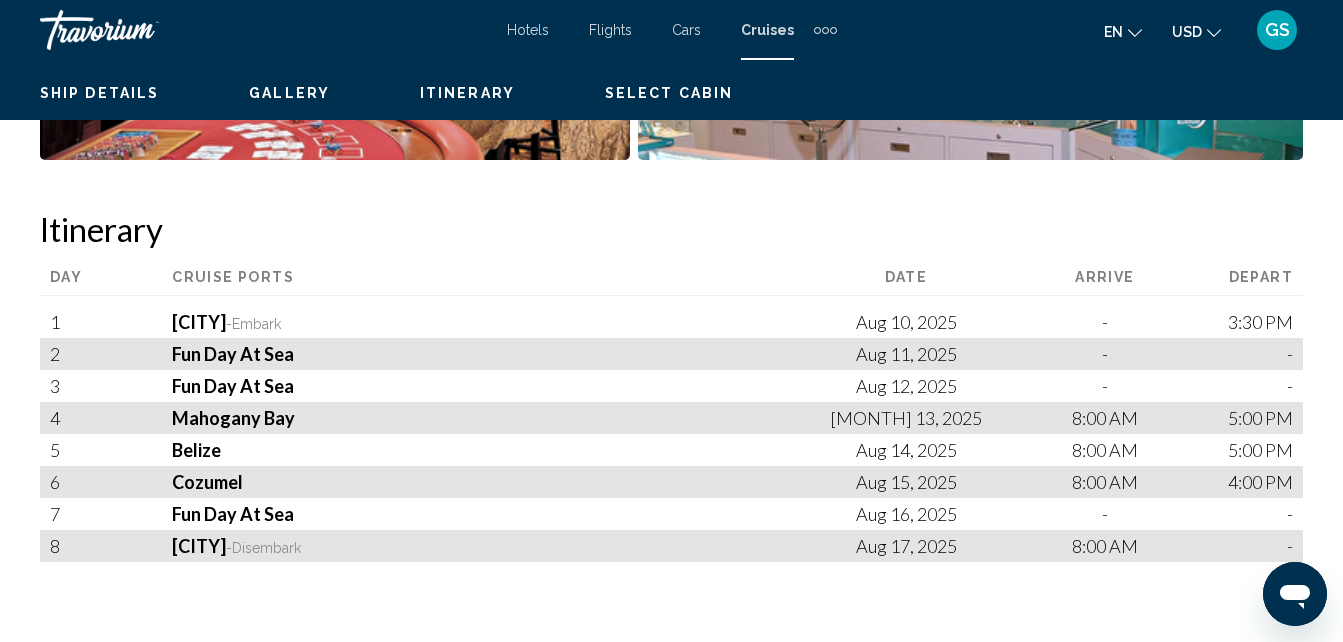 scroll, scrollTop: 214, scrollLeft: 0, axis: vertical 